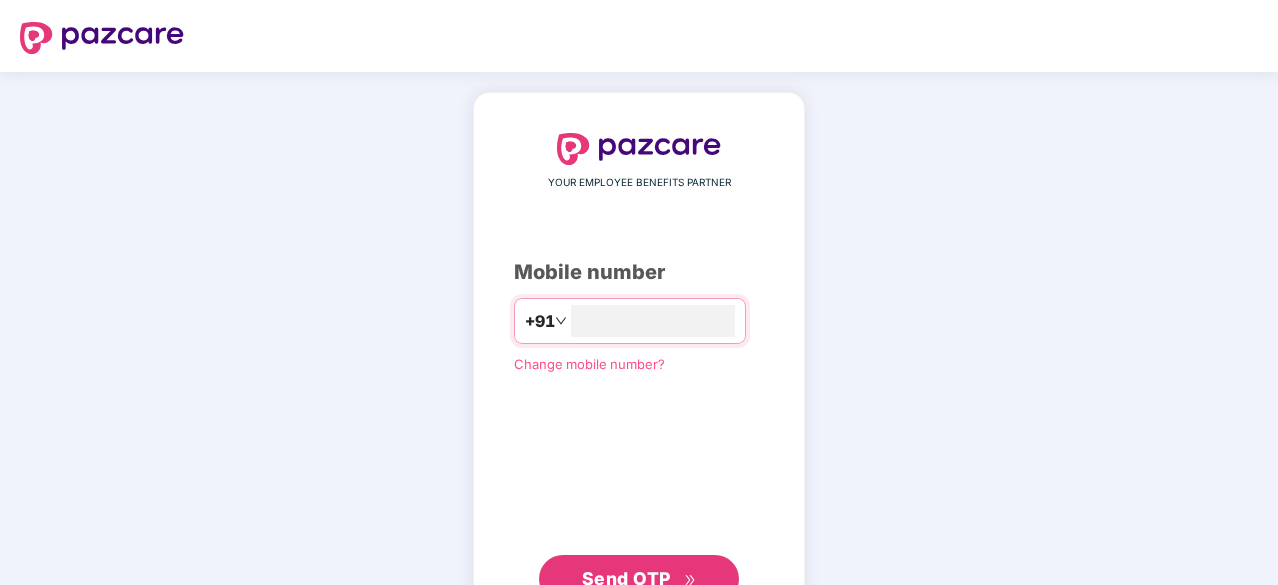 scroll, scrollTop: 0, scrollLeft: 0, axis: both 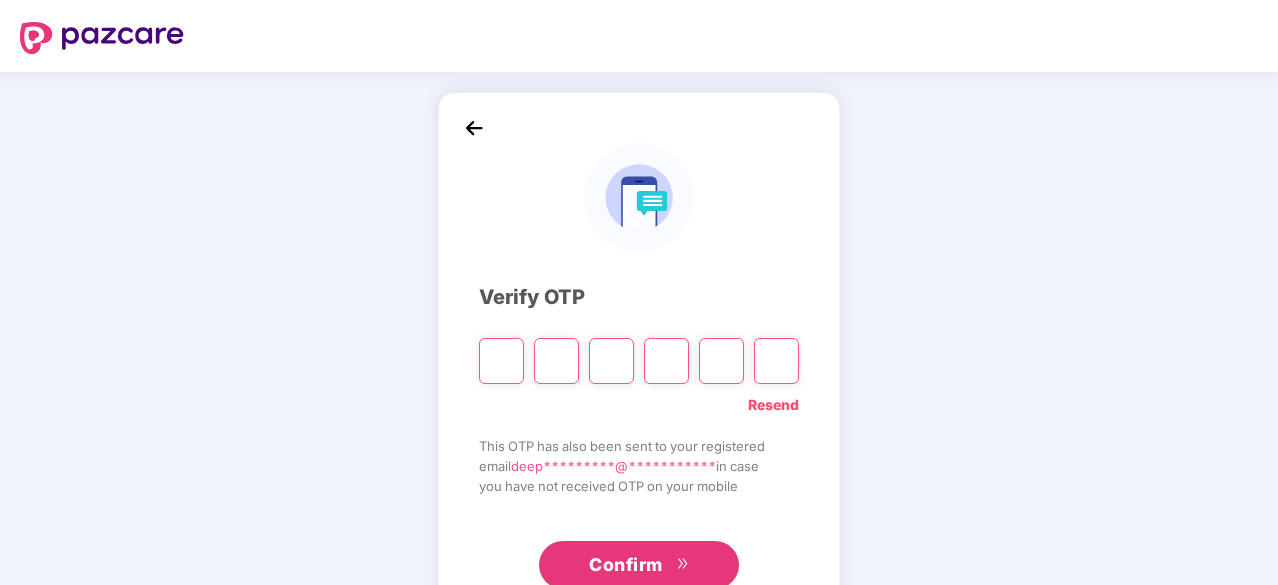 paste on "*" 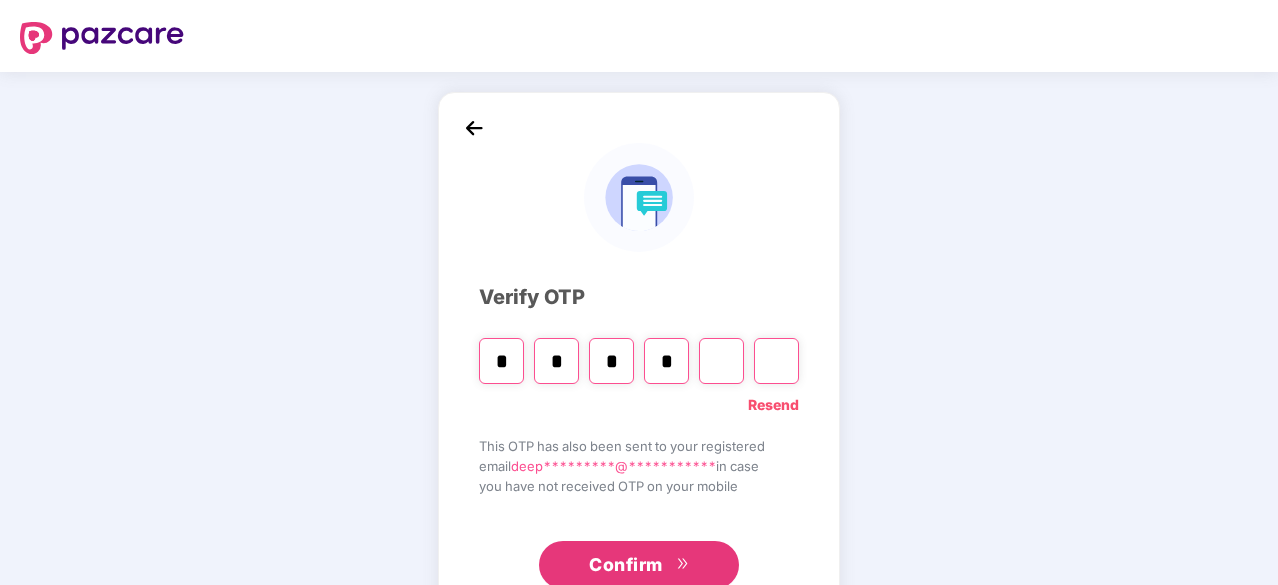 type on "*" 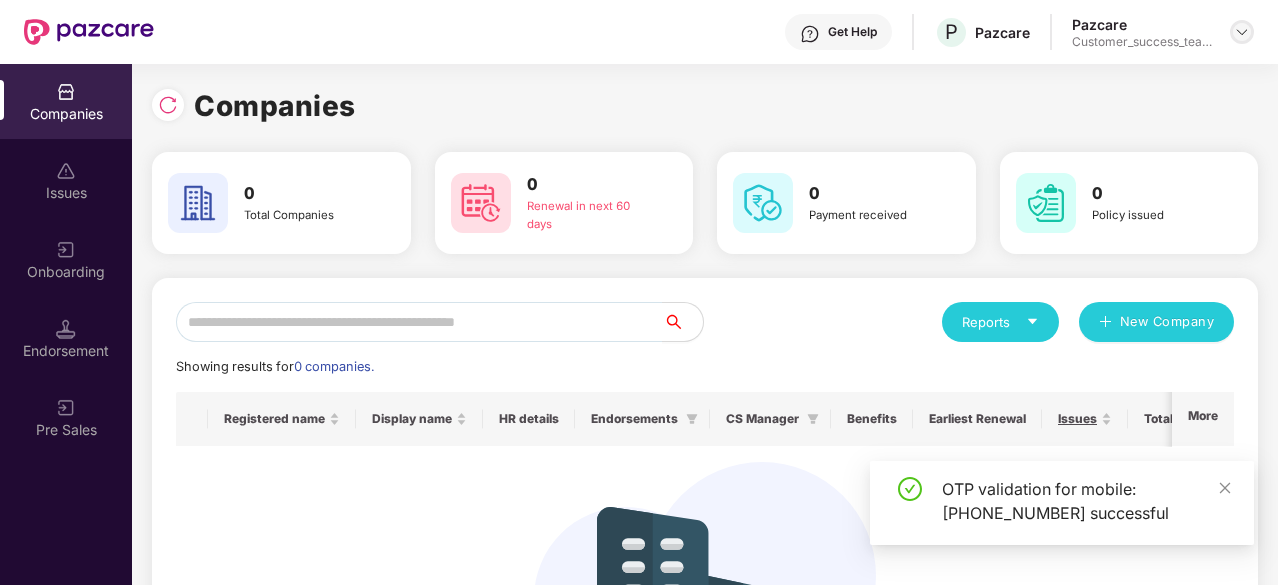 click at bounding box center (1242, 32) 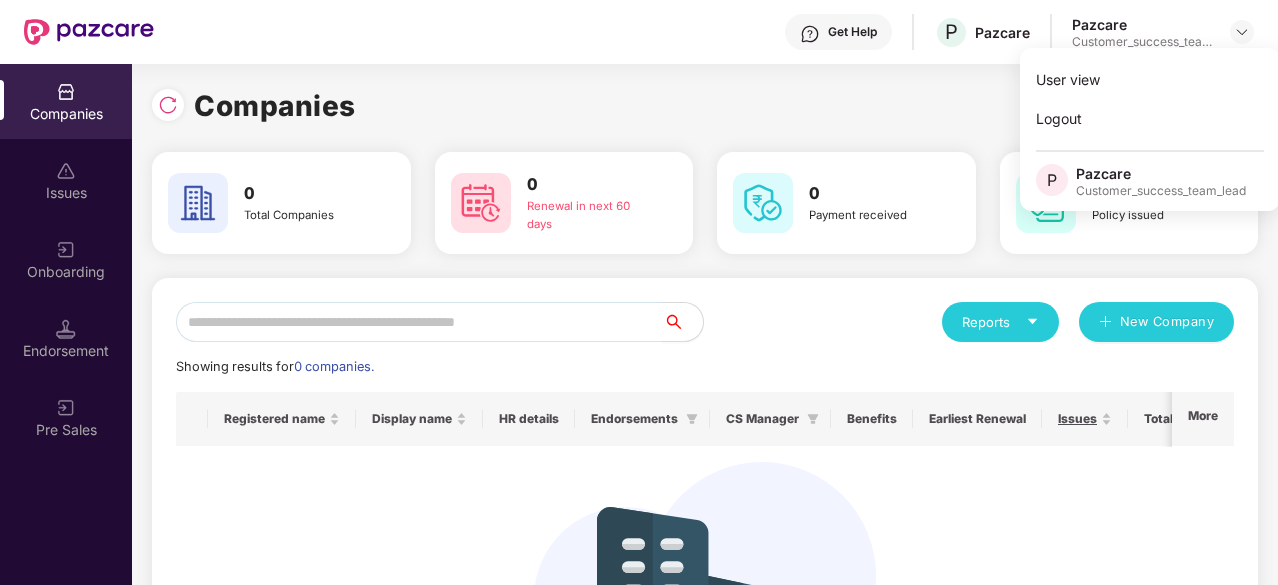 click on "Showing results for  0 companies." 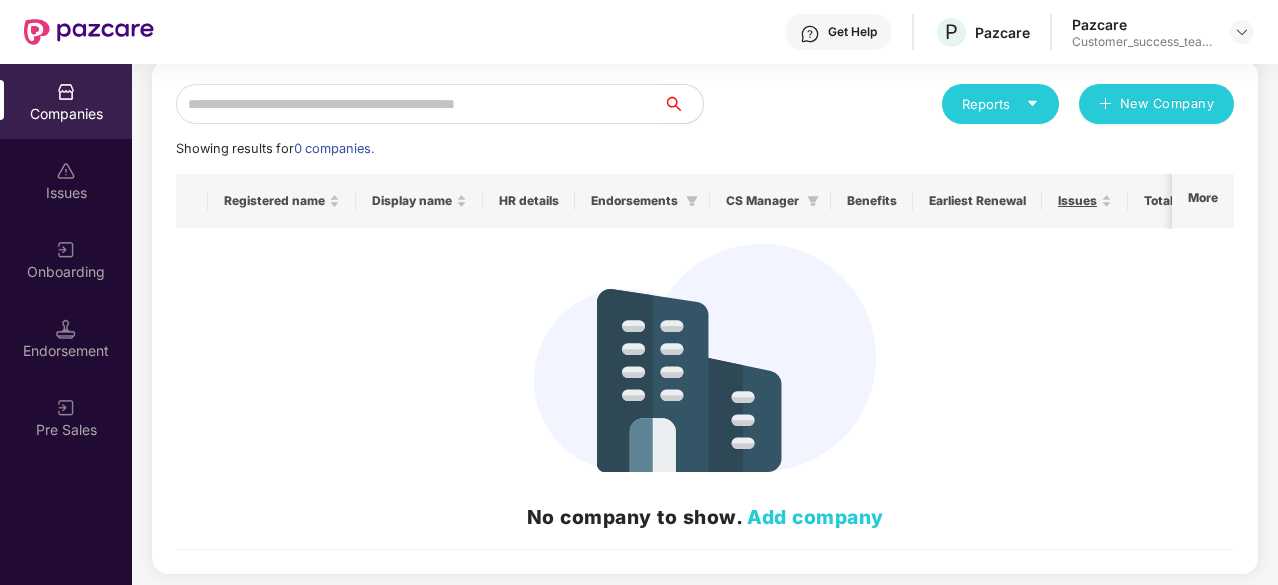 scroll, scrollTop: 222, scrollLeft: 0, axis: vertical 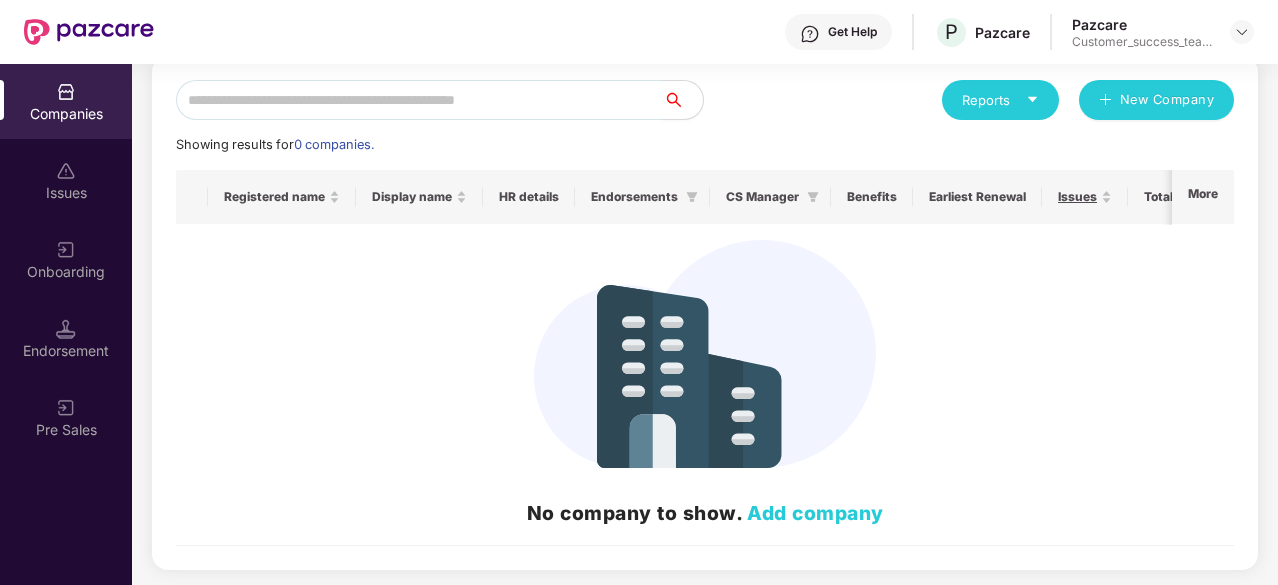 click on "Add company" at bounding box center [815, 513] 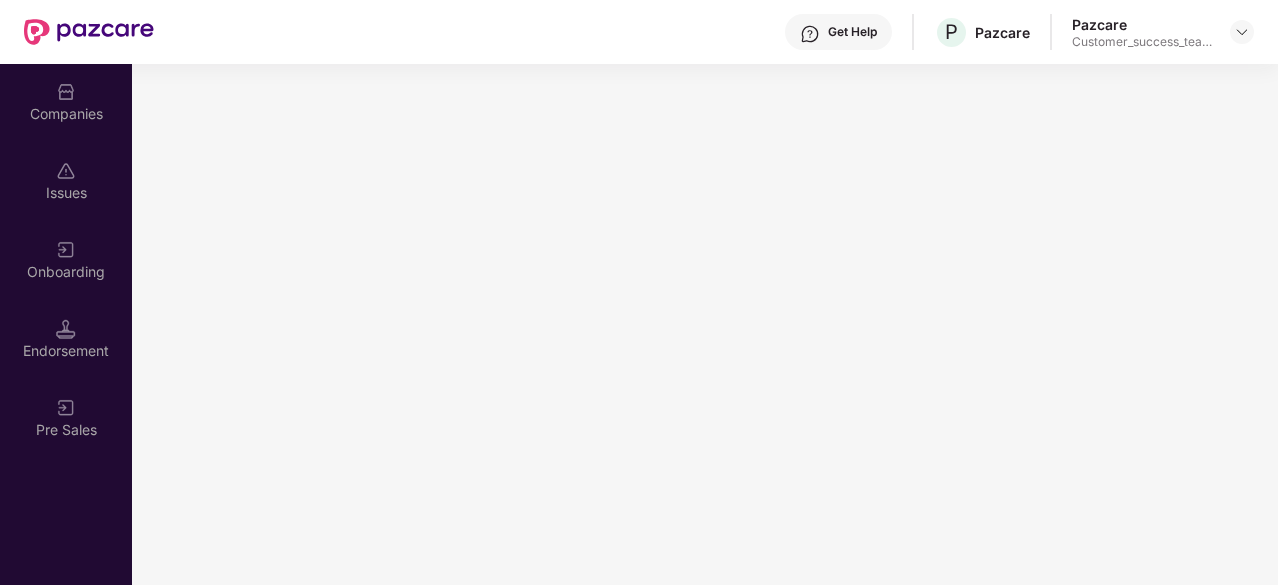 click at bounding box center [89, 32] 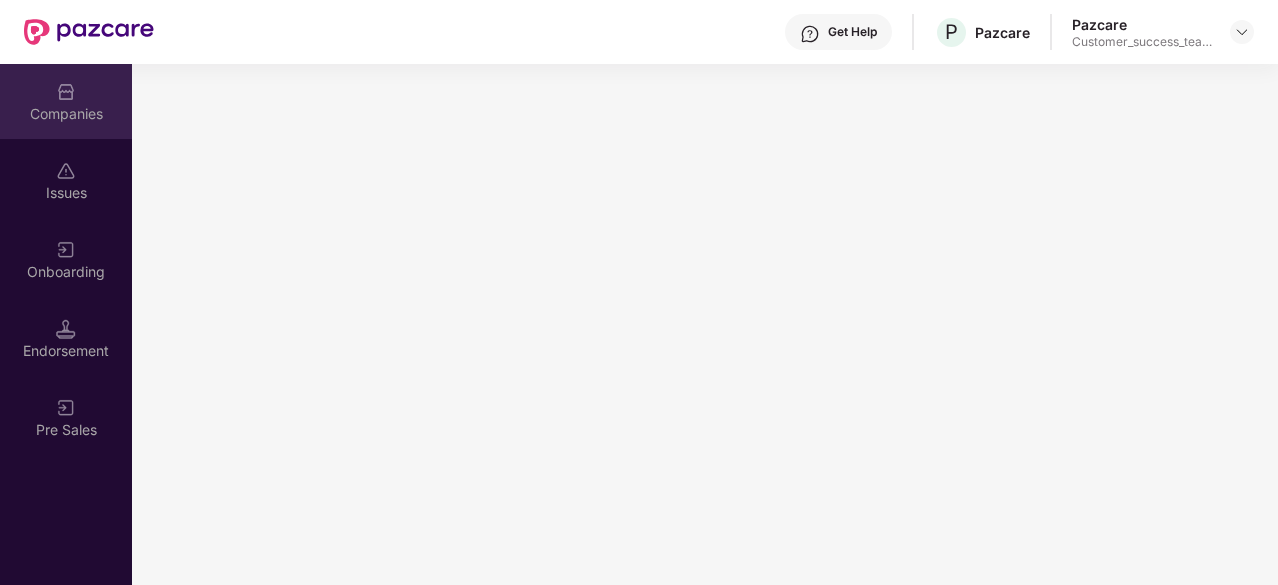click on "Companies" at bounding box center [66, 101] 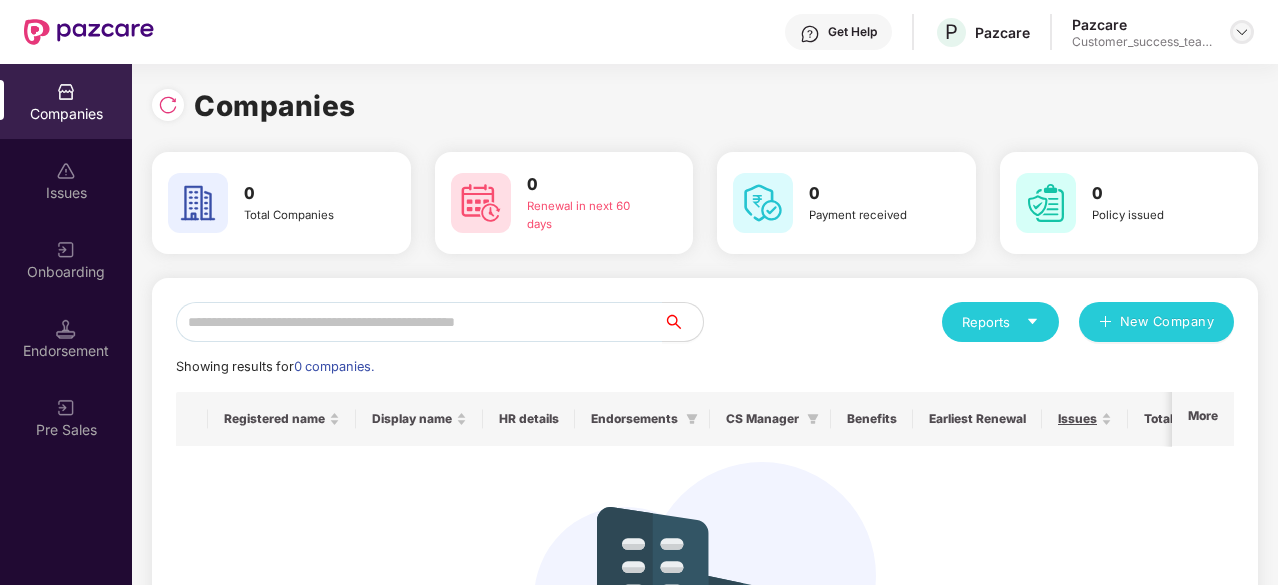 click at bounding box center (1242, 32) 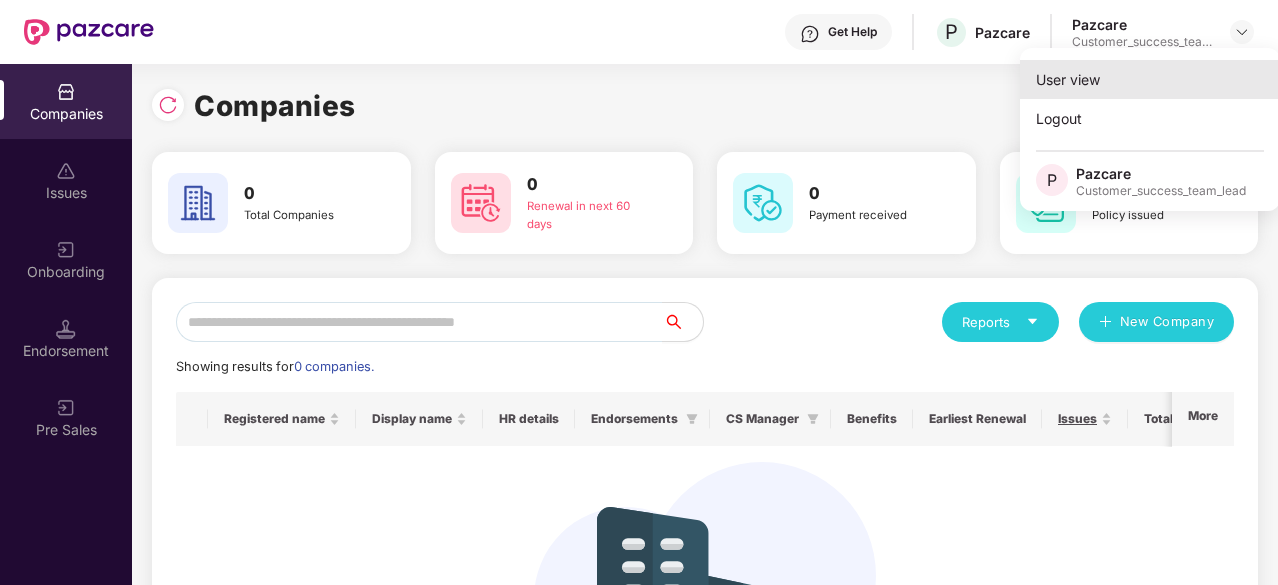 click on "User view" at bounding box center [1150, 79] 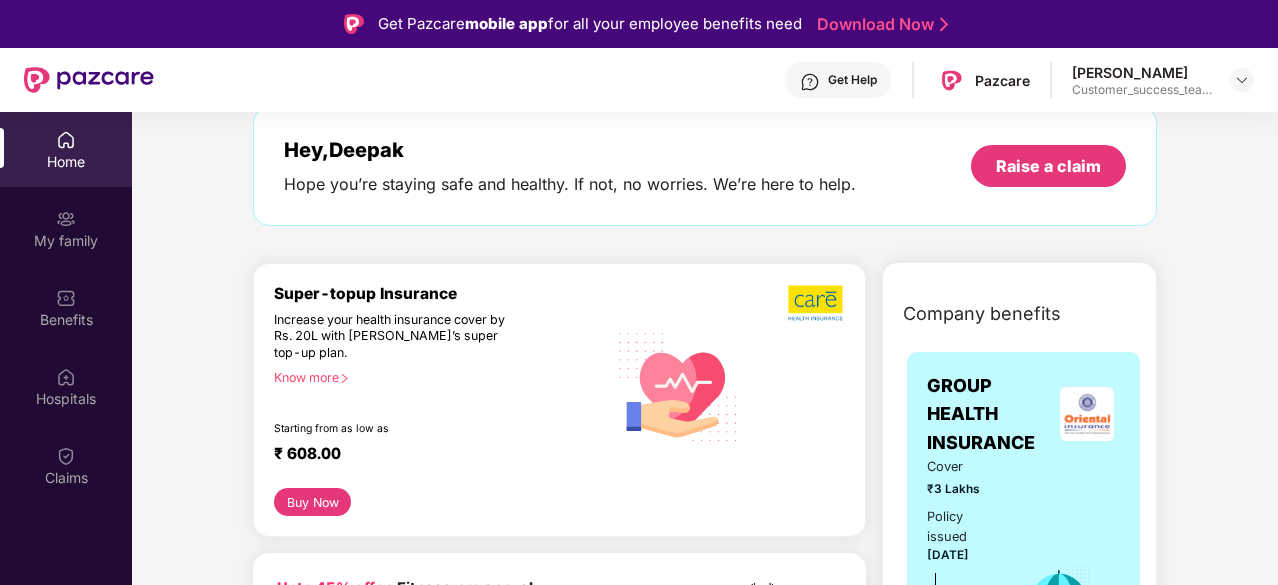 scroll, scrollTop: 200, scrollLeft: 0, axis: vertical 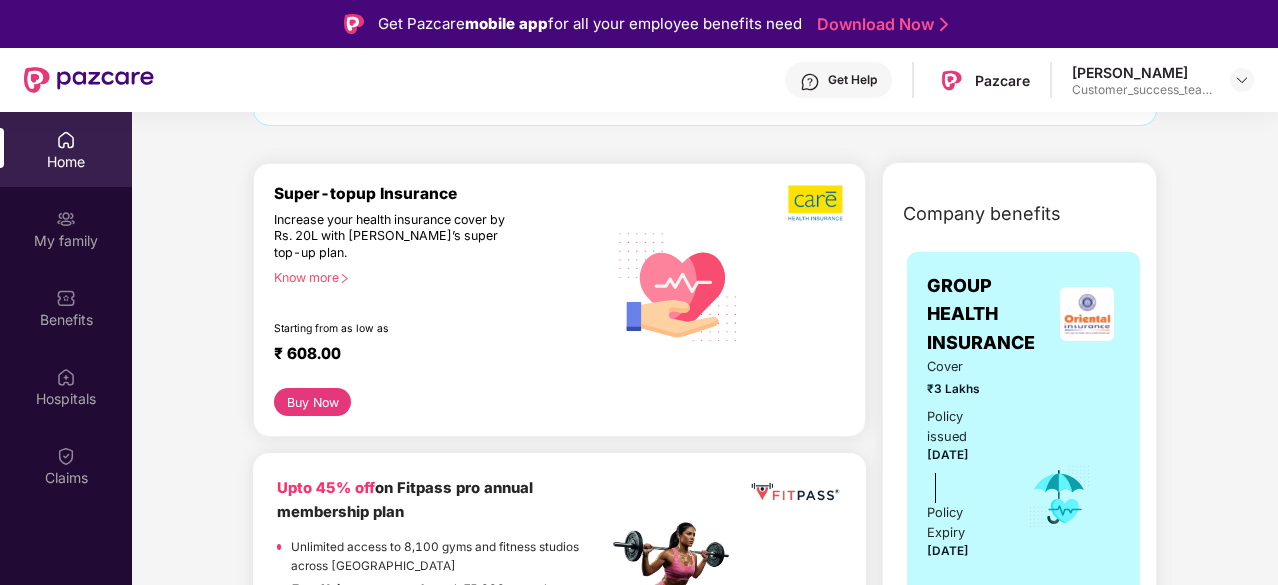 drag, startPoint x: 587, startPoint y: 342, endPoint x: 519, endPoint y: 316, distance: 72.8011 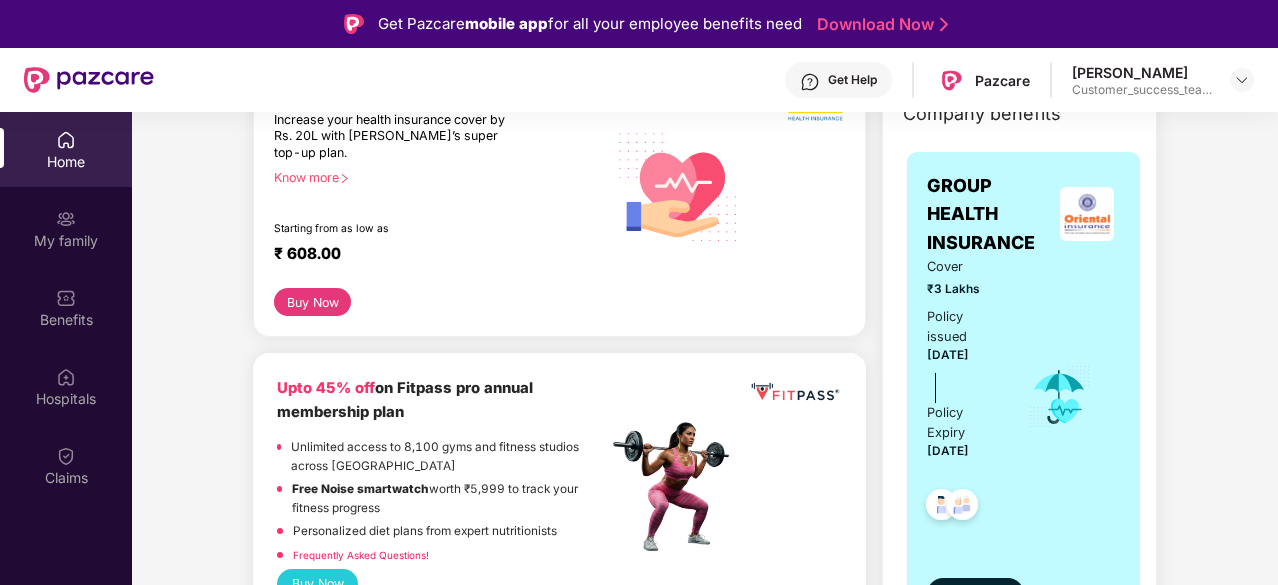 scroll, scrollTop: 400, scrollLeft: 0, axis: vertical 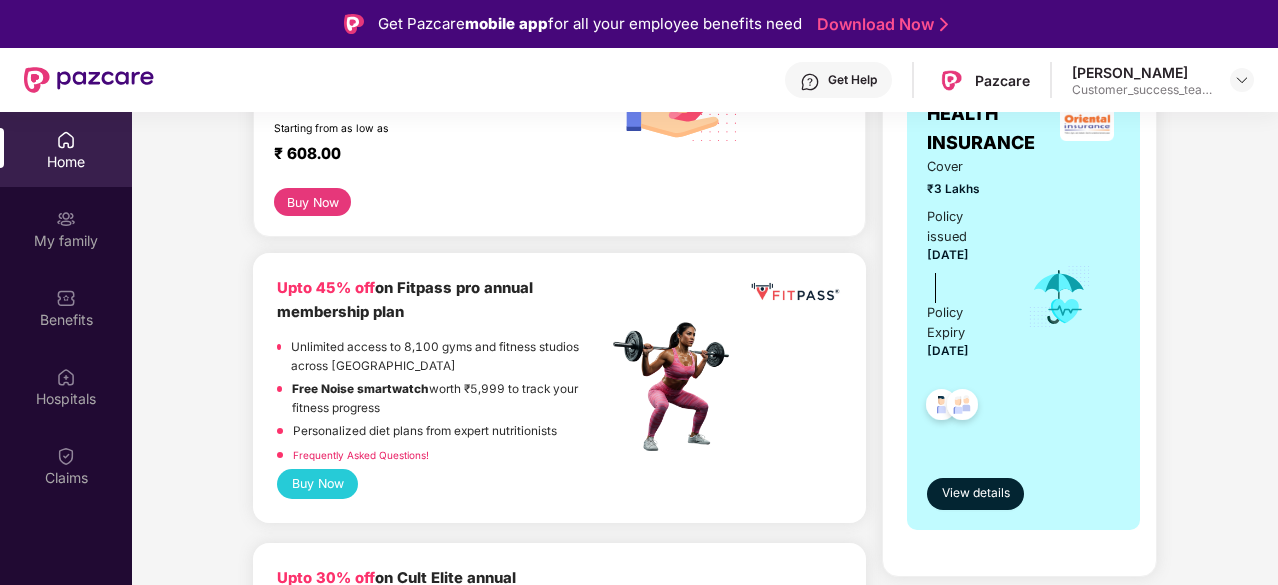 click on "Buy Now" at bounding box center (317, 483) 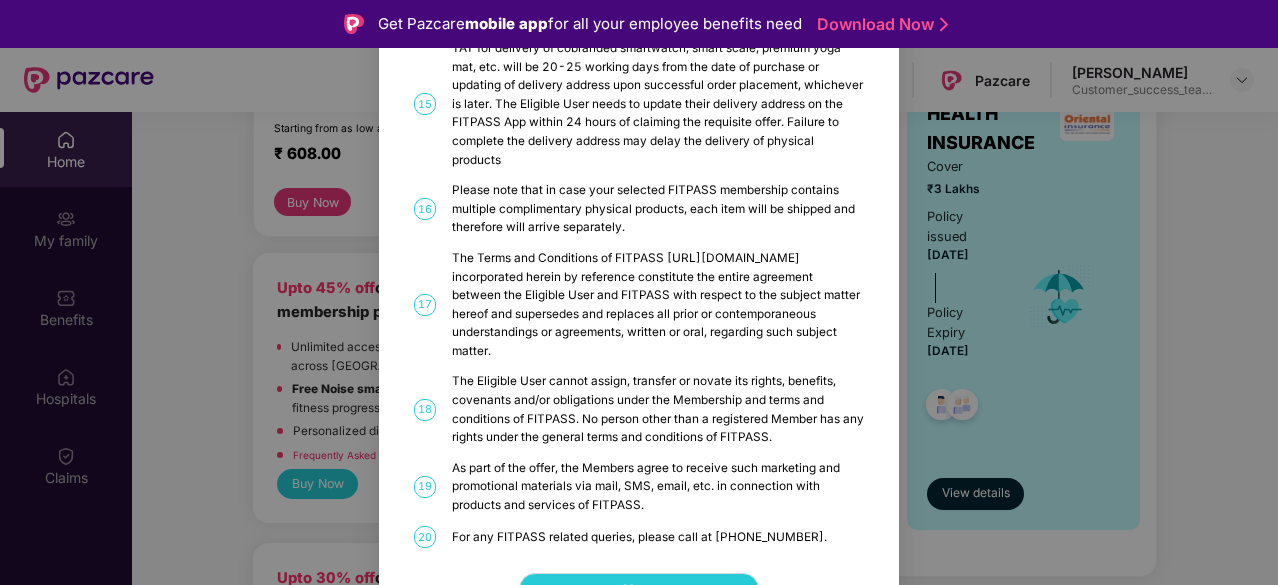 scroll, scrollTop: 1090, scrollLeft: 0, axis: vertical 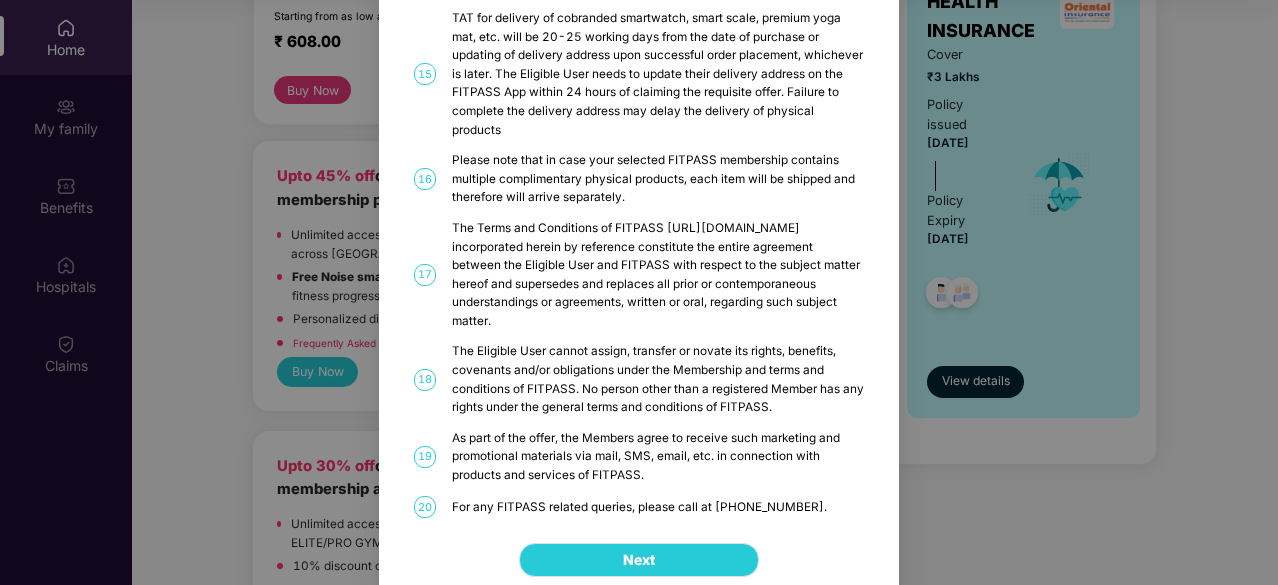 click on "Next" at bounding box center (639, 560) 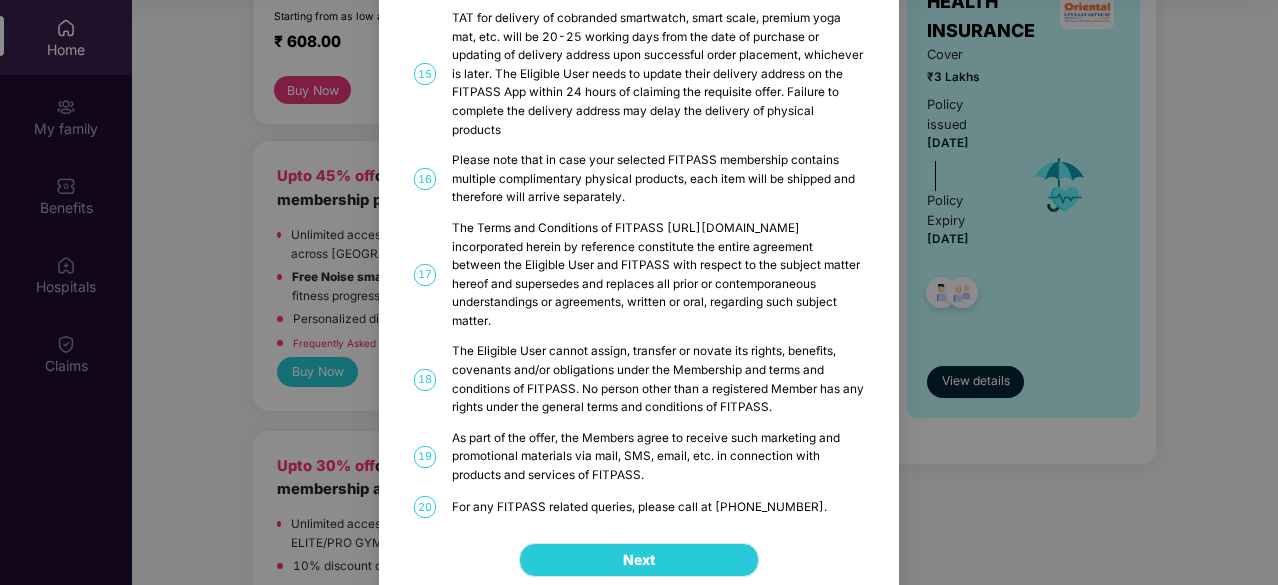 scroll, scrollTop: 0, scrollLeft: 0, axis: both 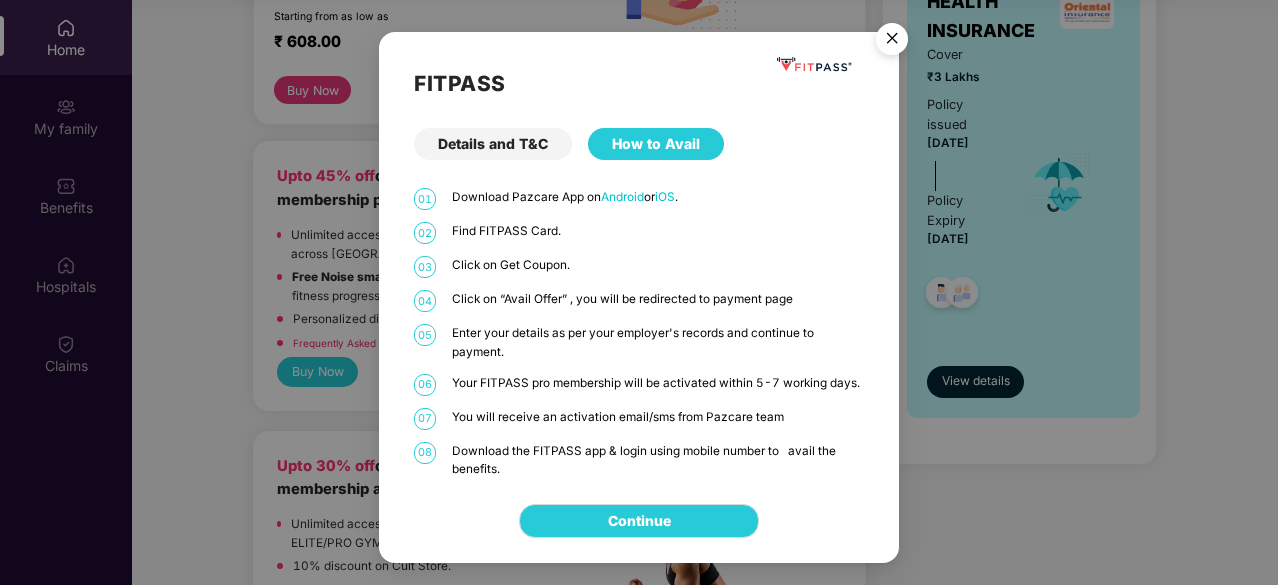 click at bounding box center (892, 42) 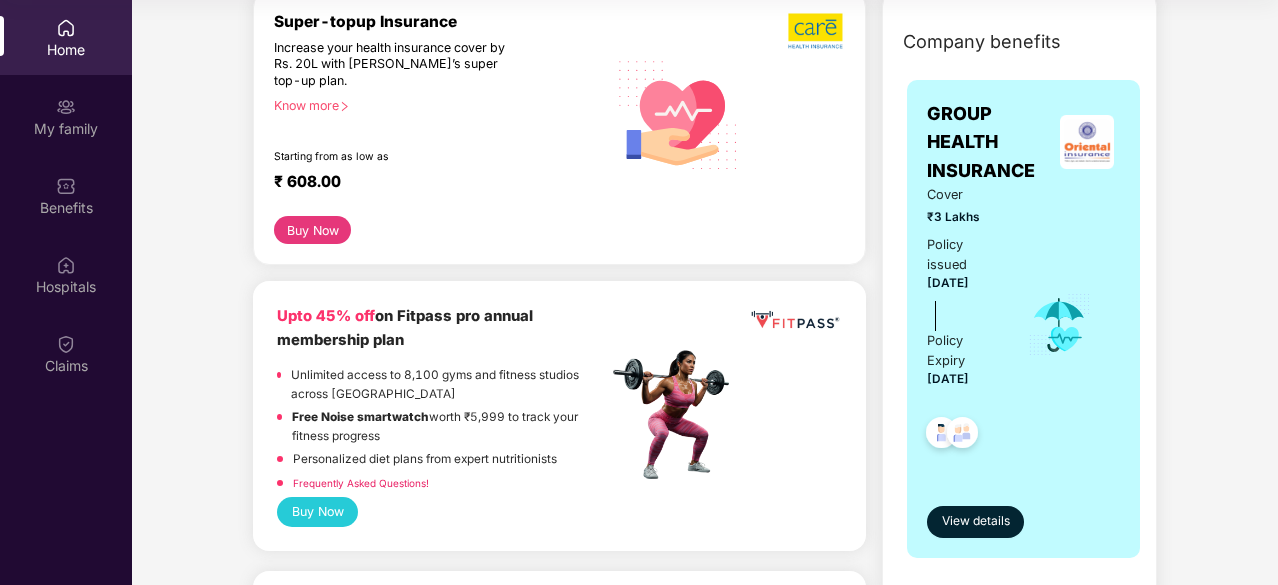scroll, scrollTop: 300, scrollLeft: 0, axis: vertical 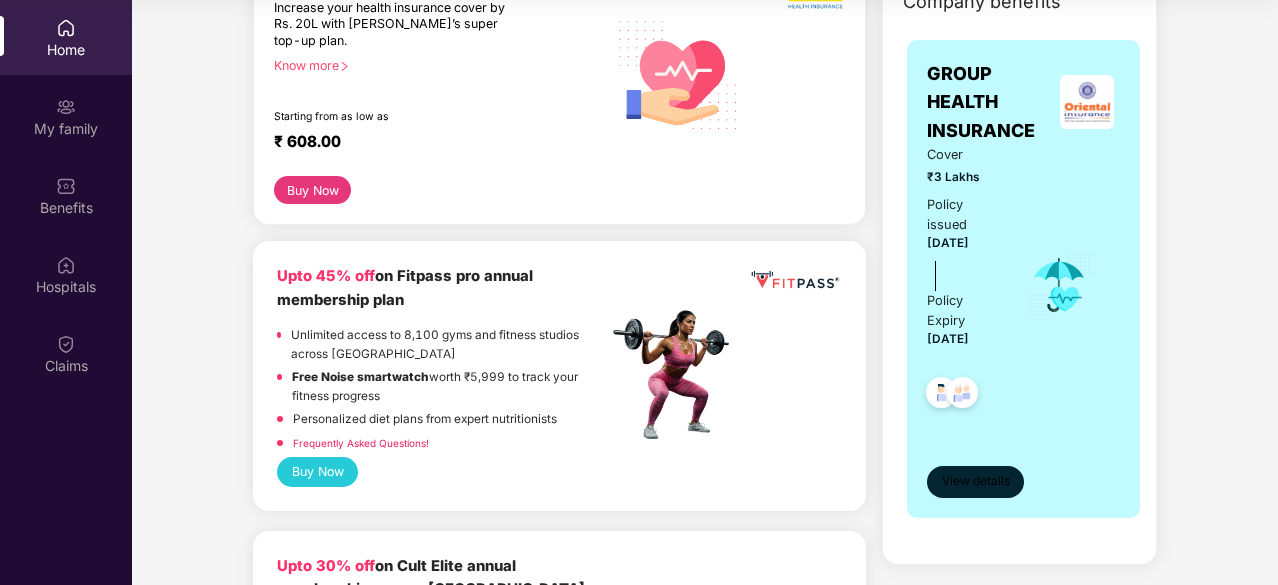 click on "View details" at bounding box center [976, 481] 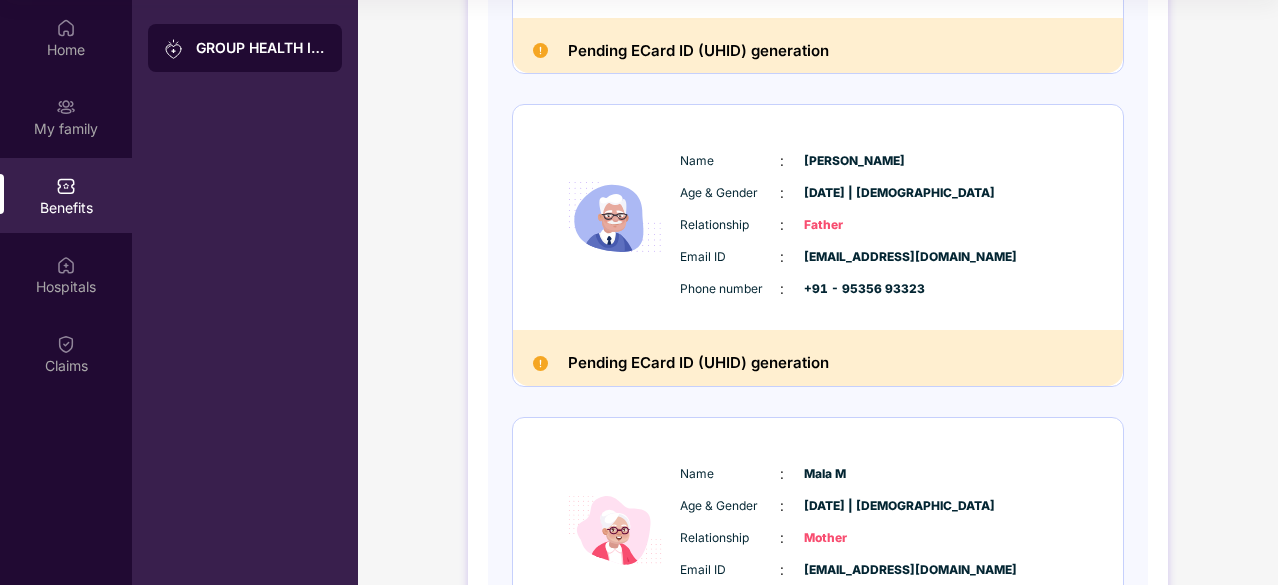 scroll, scrollTop: 200, scrollLeft: 0, axis: vertical 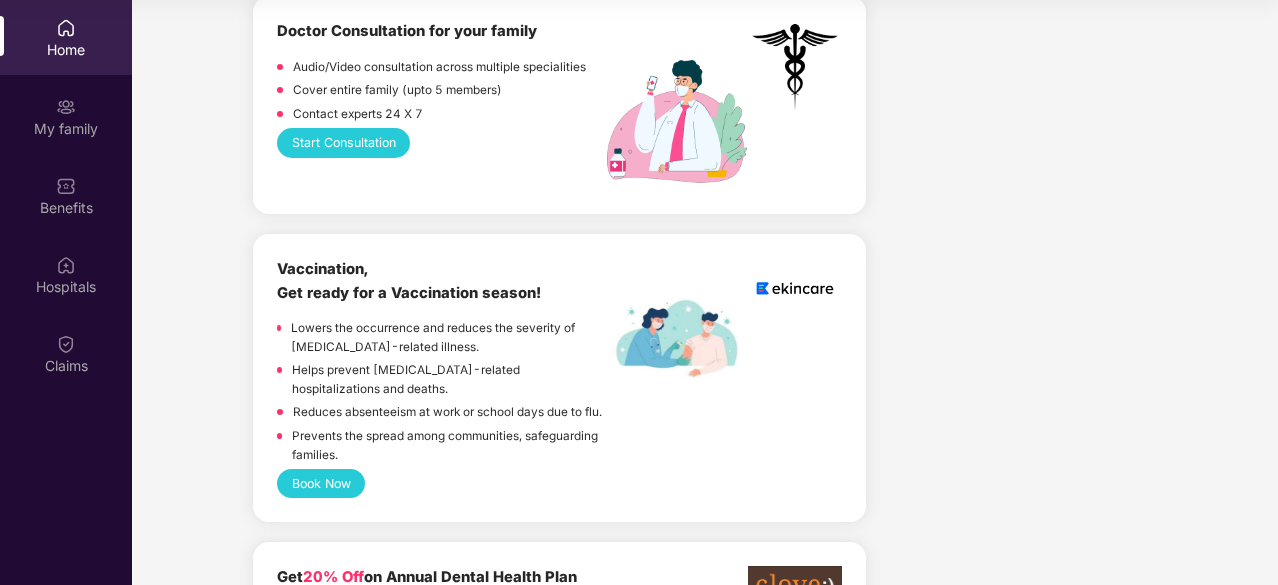 click on "Start Consultation" at bounding box center (343, 142) 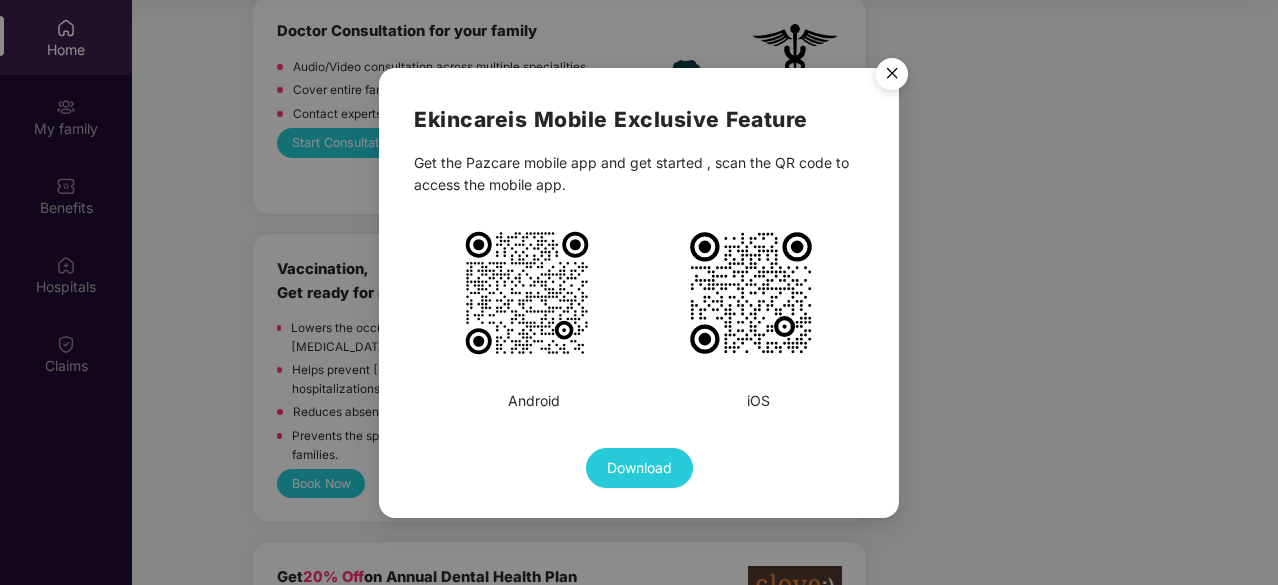 click at bounding box center [892, 77] 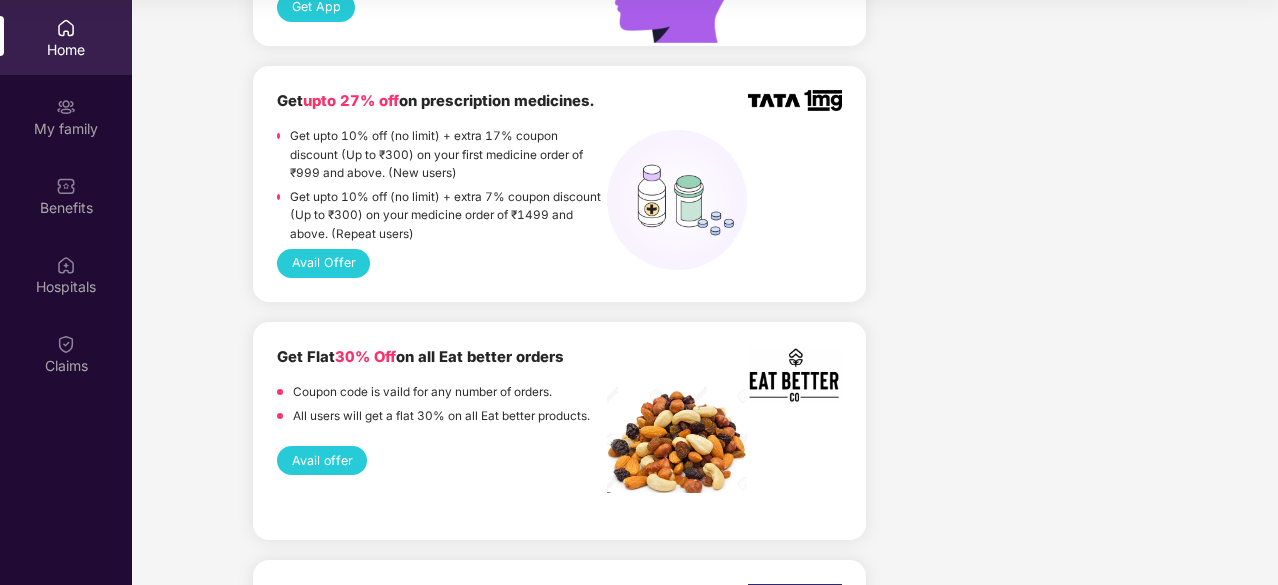scroll, scrollTop: 2400, scrollLeft: 0, axis: vertical 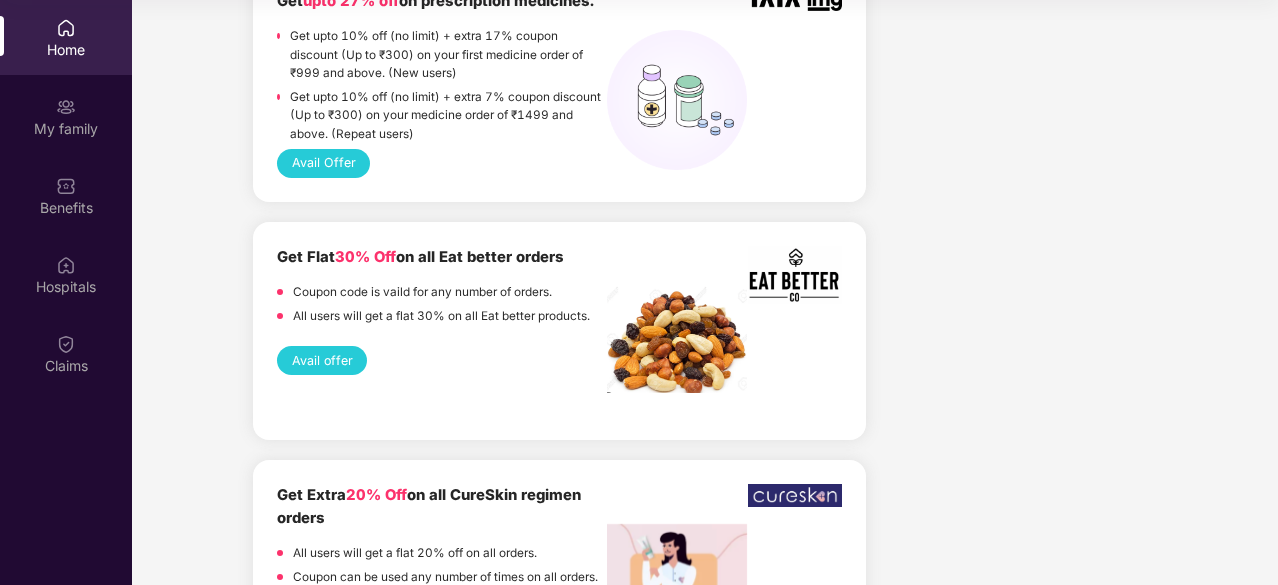 click on "Avail offer" at bounding box center [322, 360] 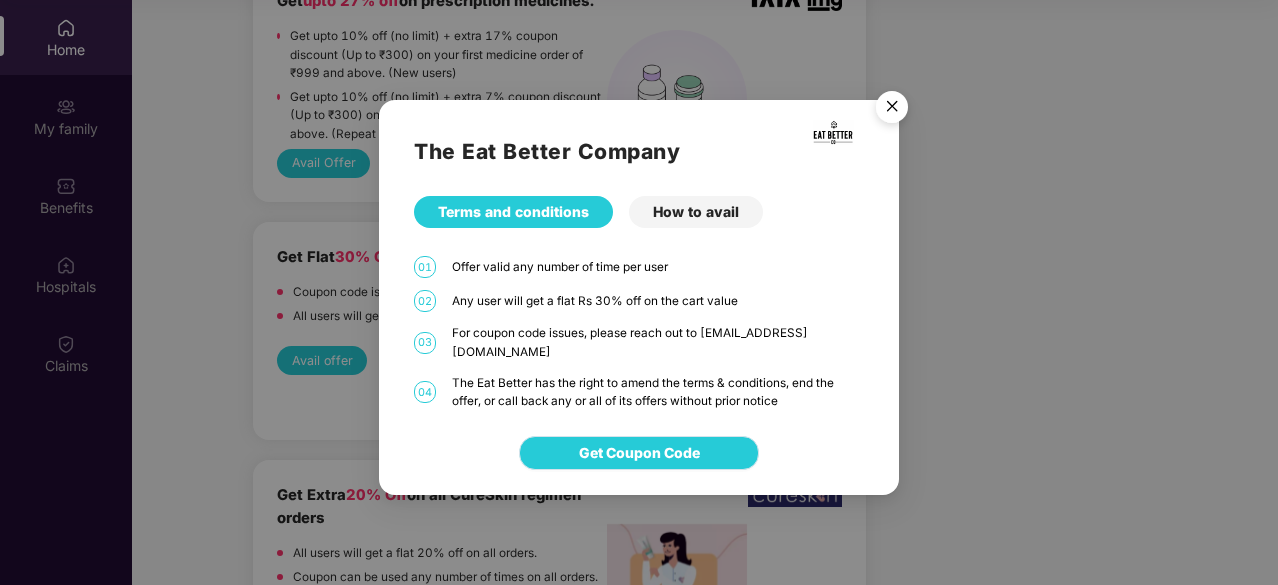 click on "Get Coupon Code" at bounding box center (639, 453) 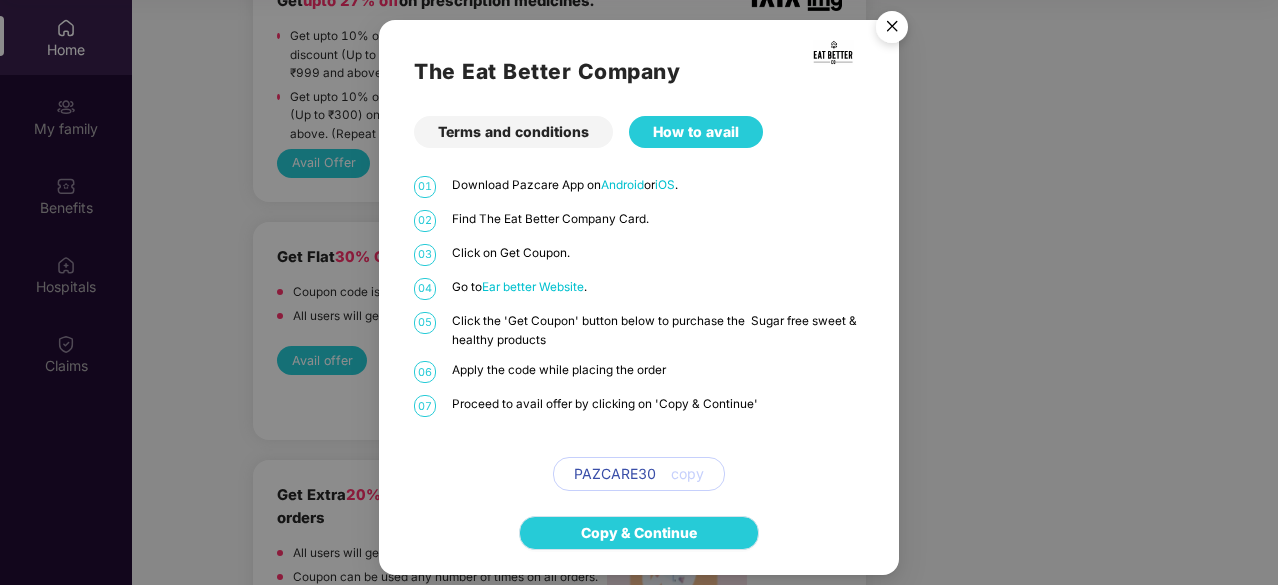 click on "Copy & Continue" at bounding box center [639, 533] 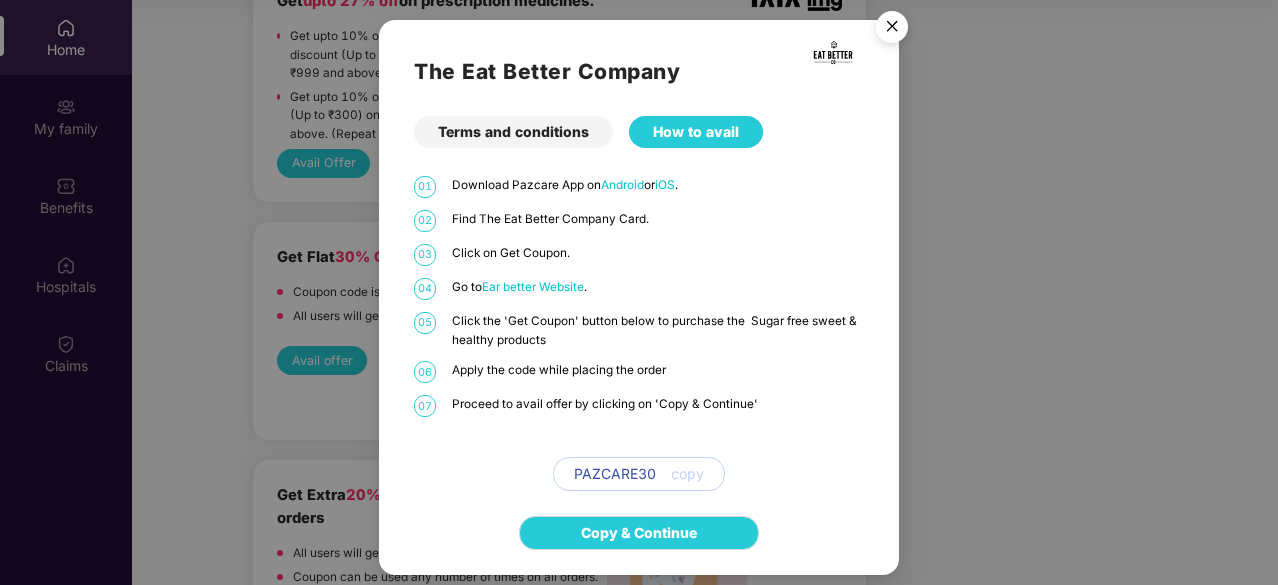 click on "How to avail" at bounding box center (696, 132) 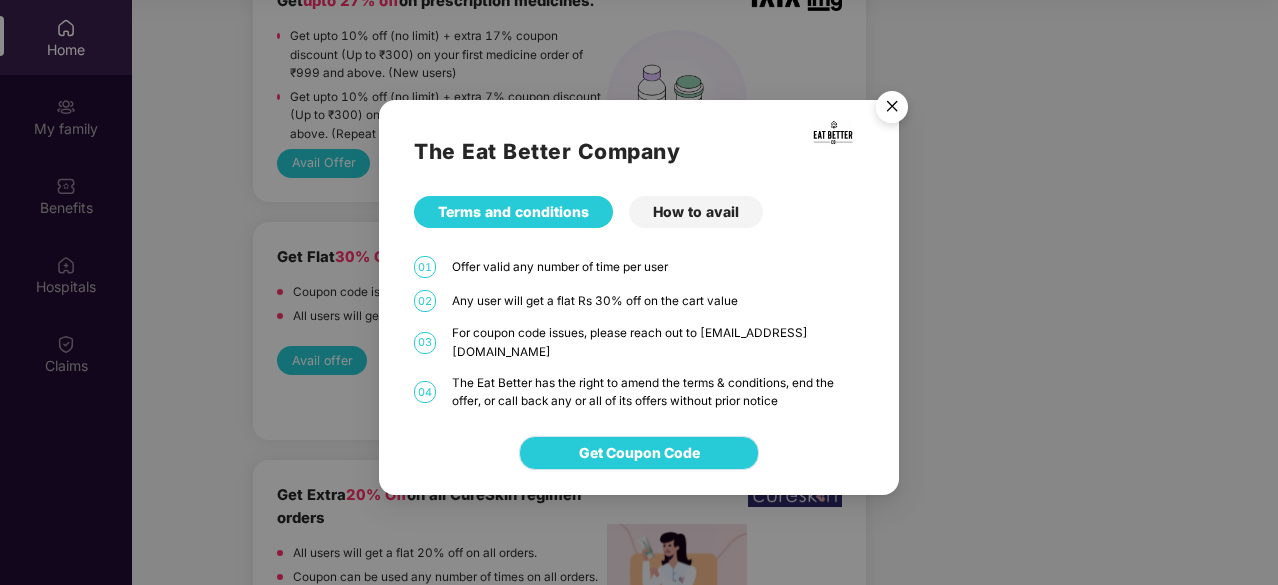 click on "Get Coupon Code" at bounding box center [639, 453] 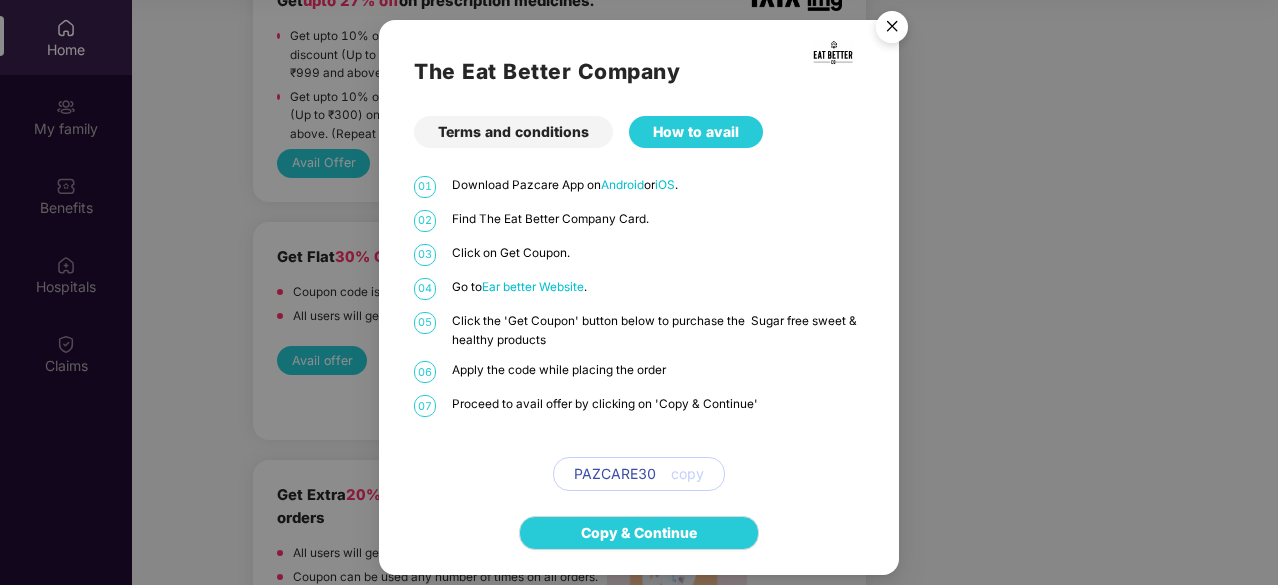 click at bounding box center [892, 30] 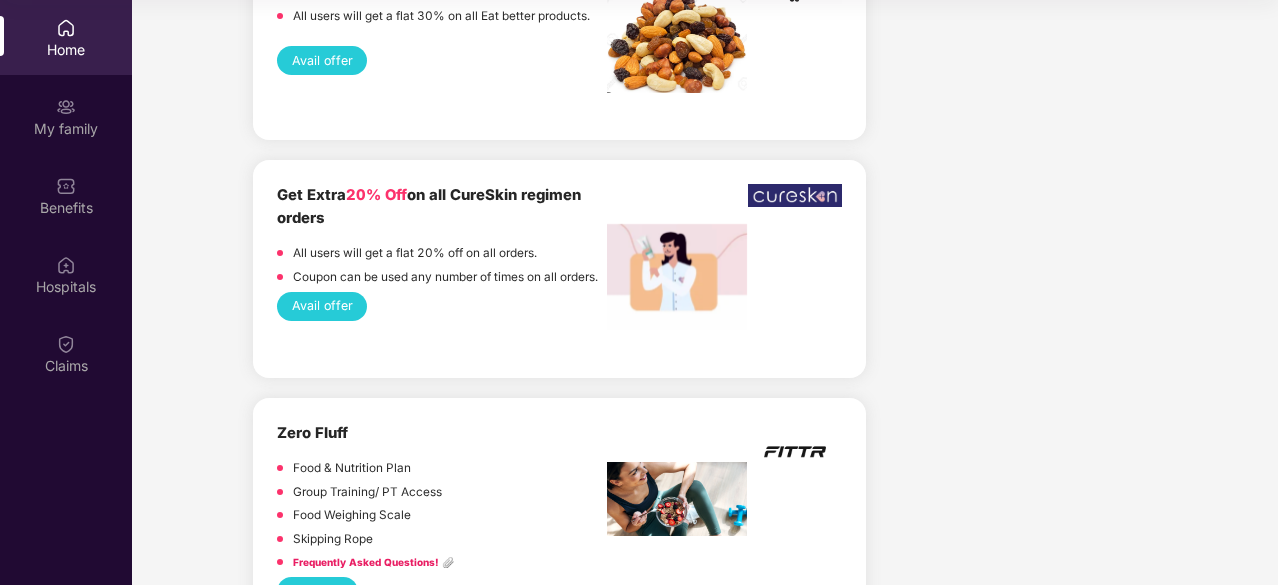 scroll, scrollTop: 2900, scrollLeft: 0, axis: vertical 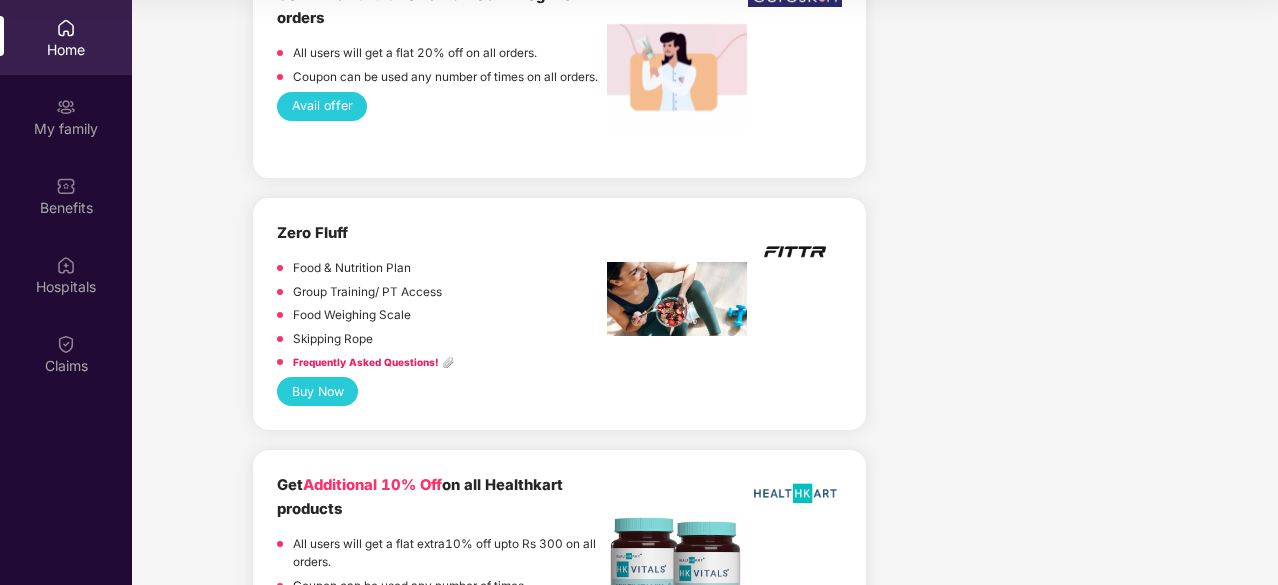 click on "Frequently Asked Questions! 📎" at bounding box center [373, 362] 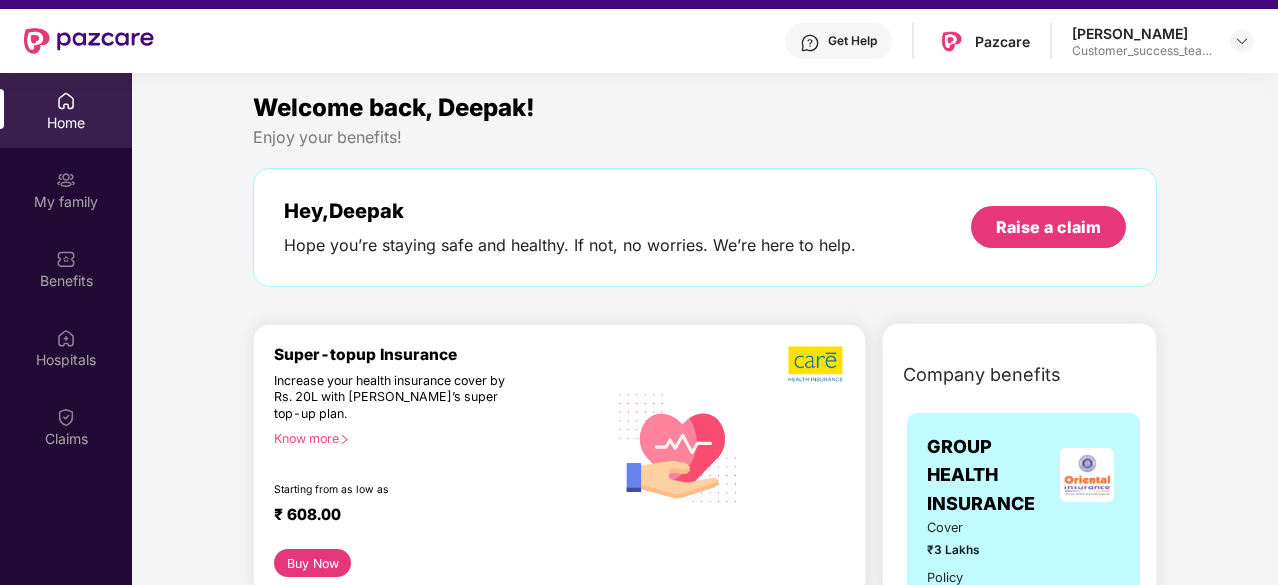 scroll, scrollTop: 112, scrollLeft: 0, axis: vertical 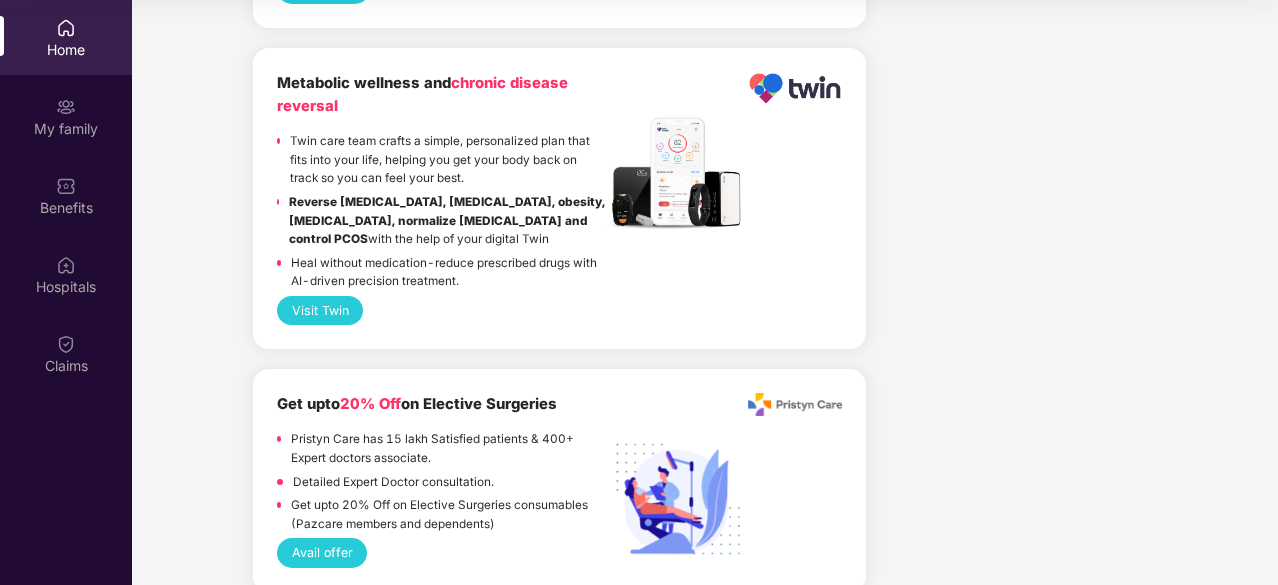 click on "Visit Twin" at bounding box center (320, 310) 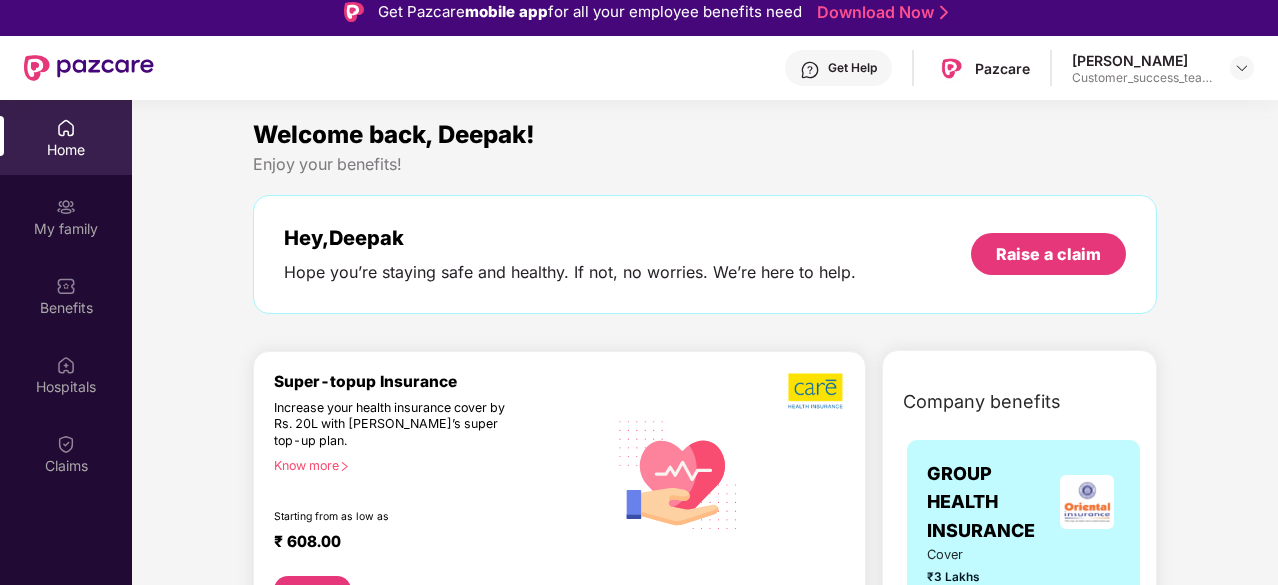 scroll, scrollTop: 112, scrollLeft: 0, axis: vertical 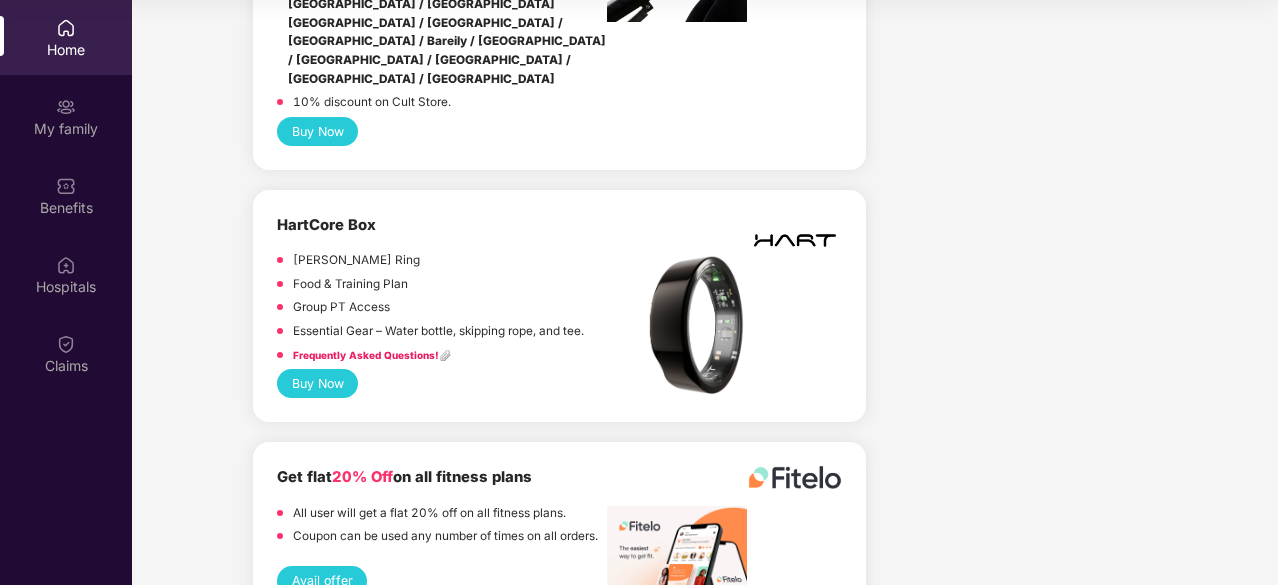 click on "Buy Now" at bounding box center [317, 383] 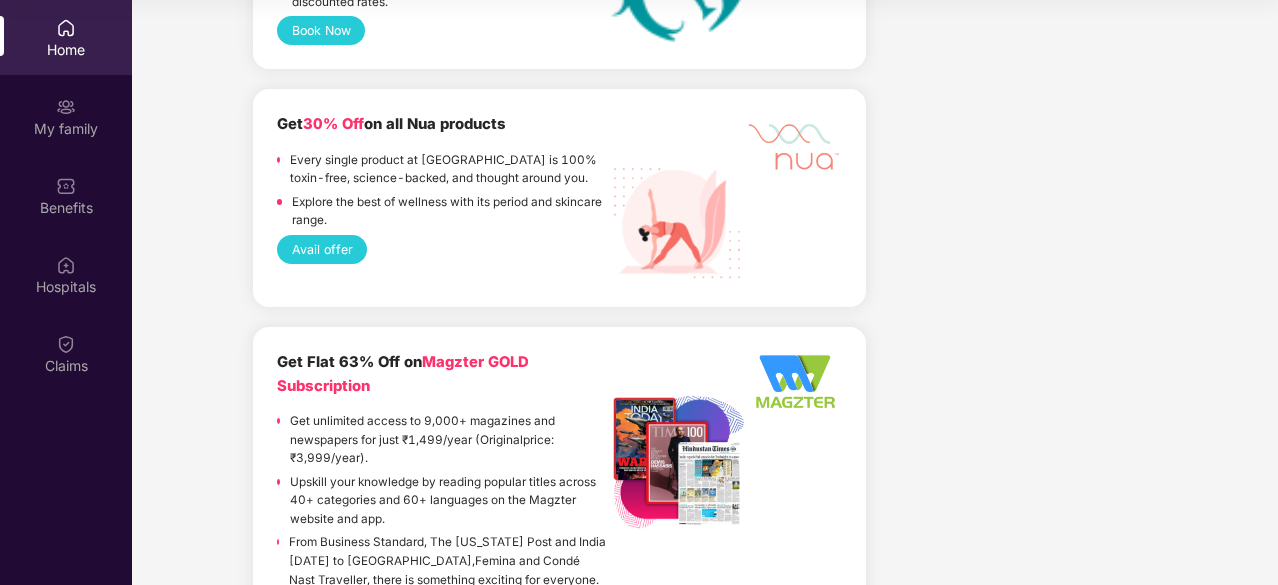 scroll, scrollTop: 7228, scrollLeft: 0, axis: vertical 